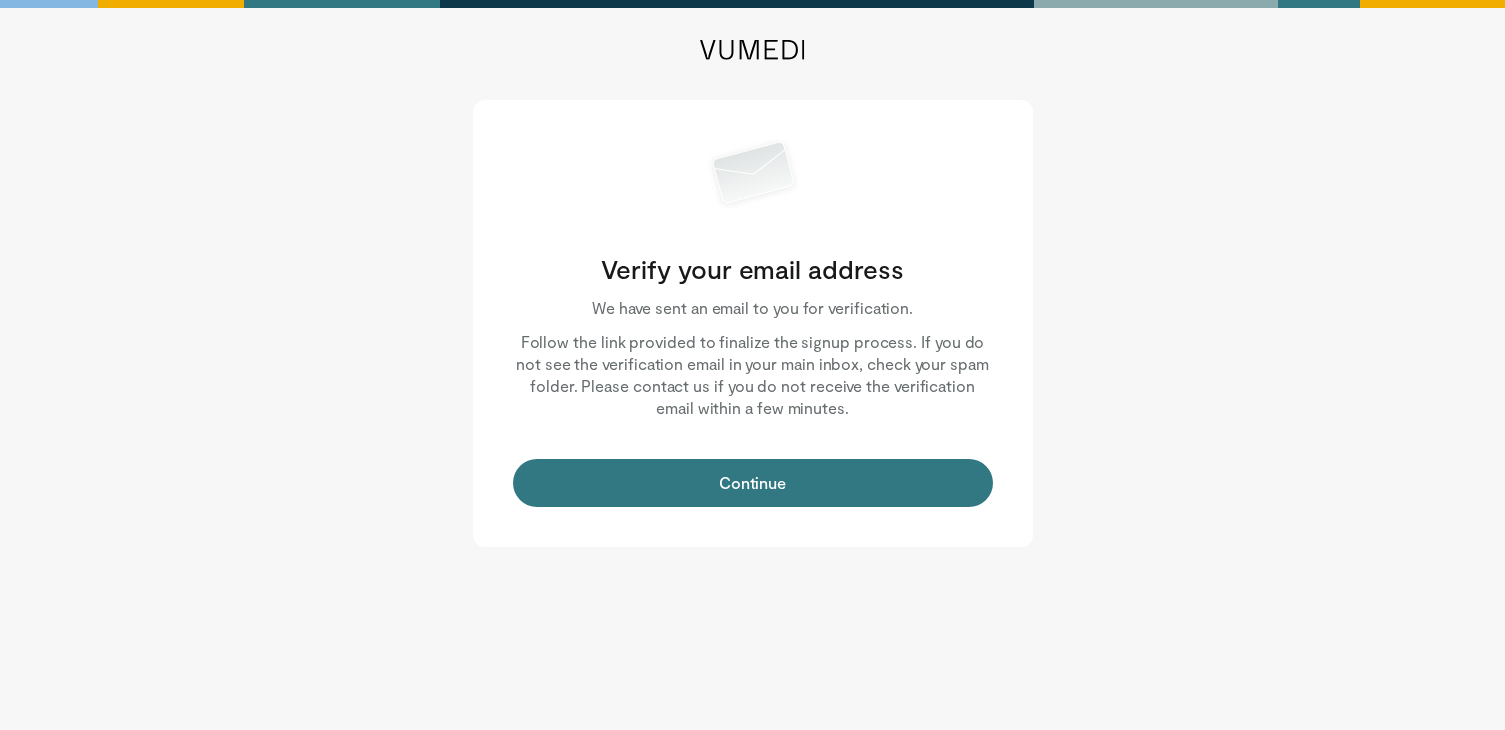 scroll, scrollTop: 0, scrollLeft: 0, axis: both 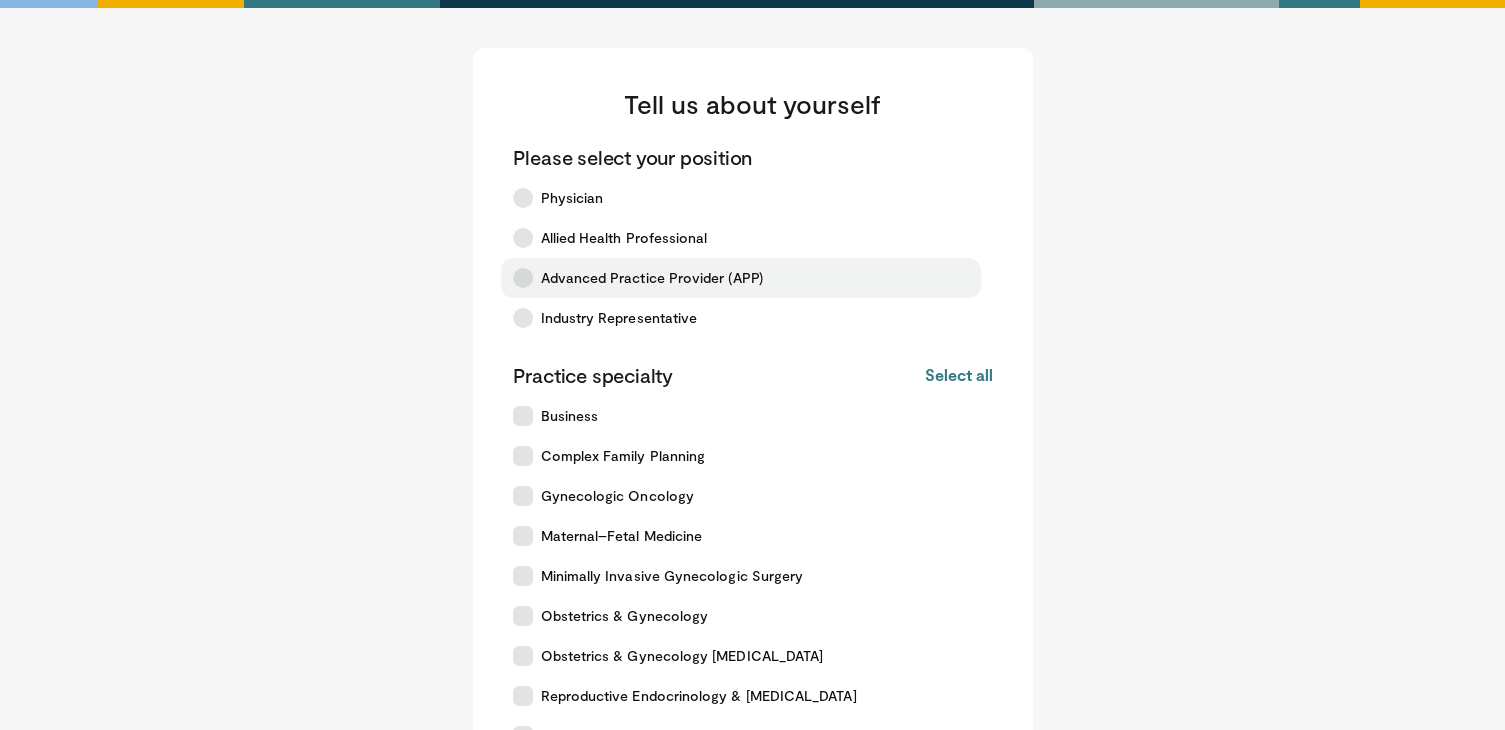 click on "Advanced Practice Provider (APP)" at bounding box center [652, 278] 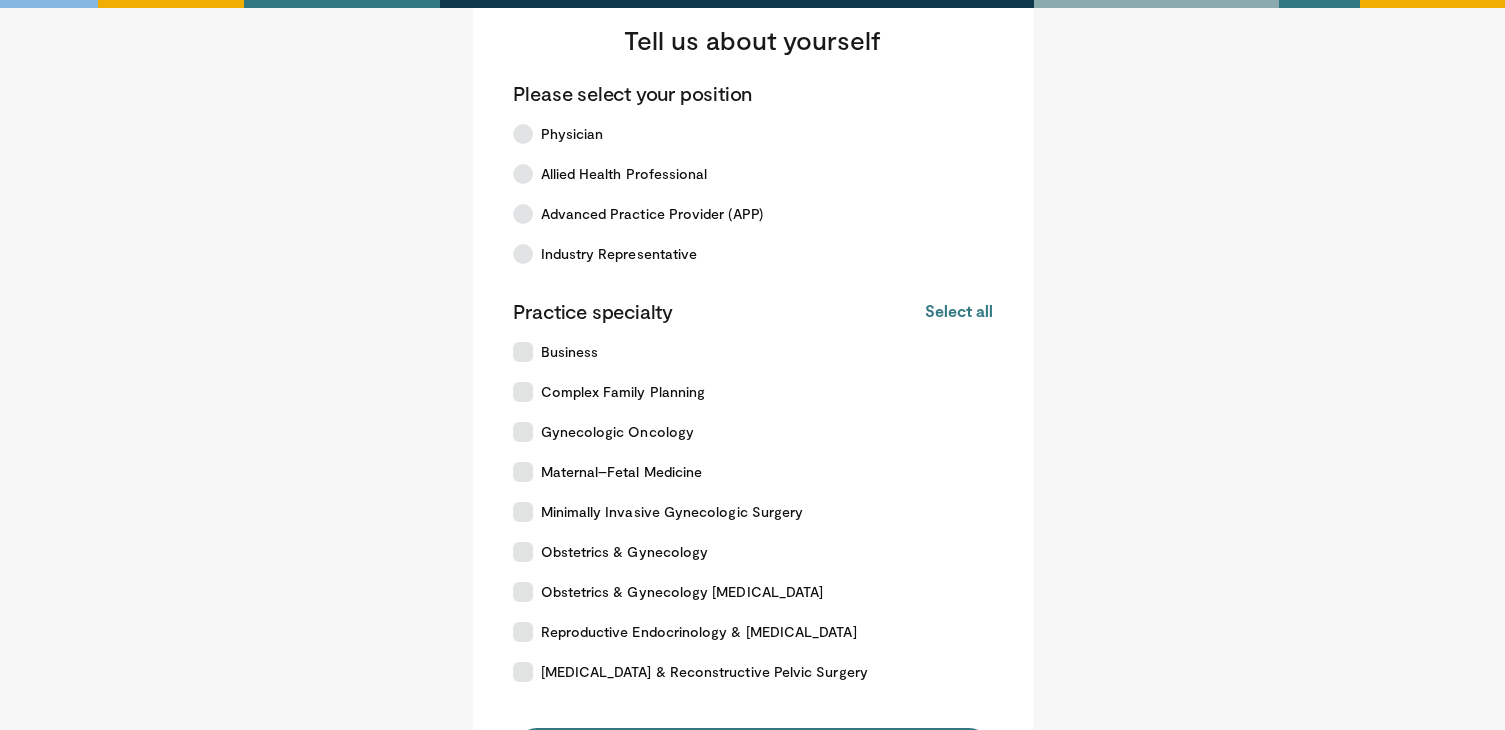 scroll, scrollTop: 100, scrollLeft: 0, axis: vertical 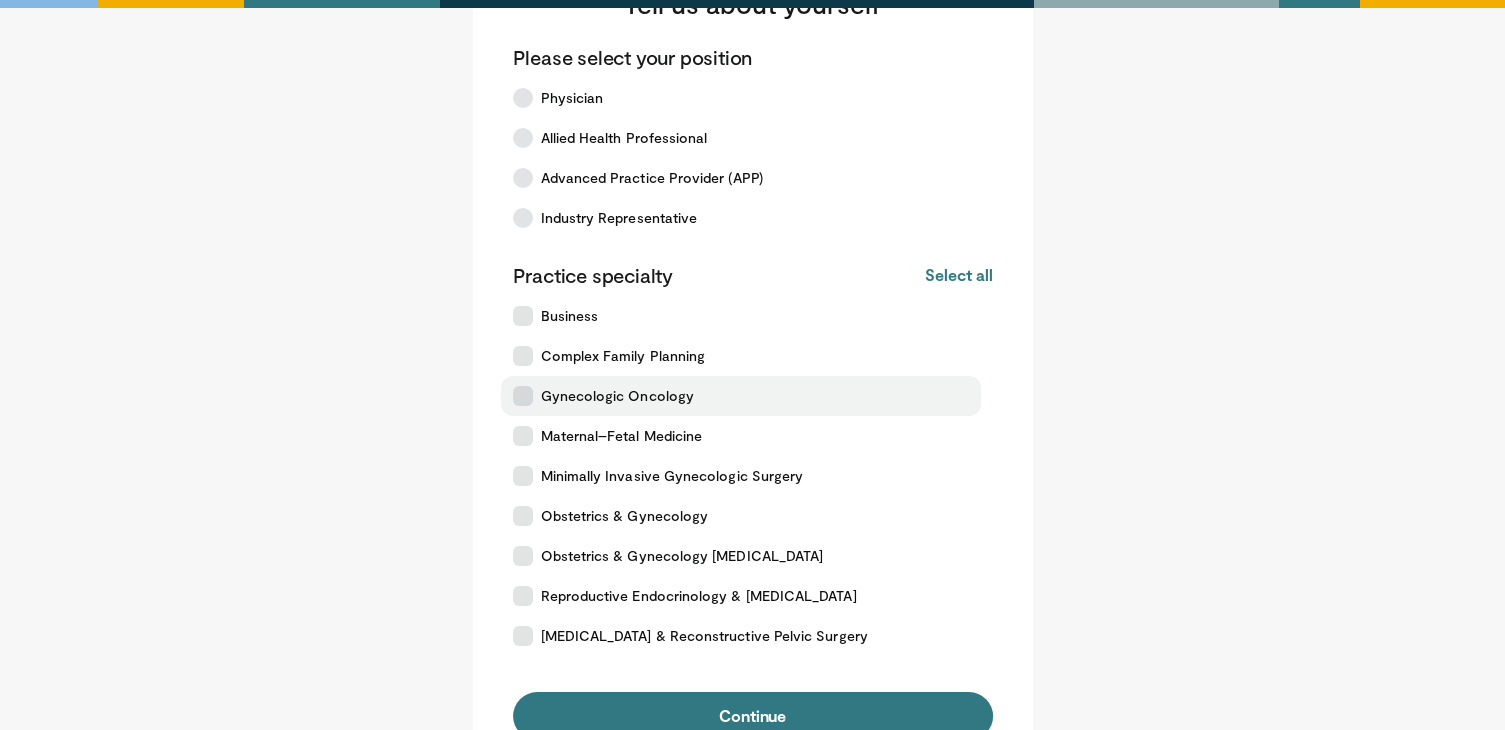 click on "Gynecologic Oncology" at bounding box center (617, 396) 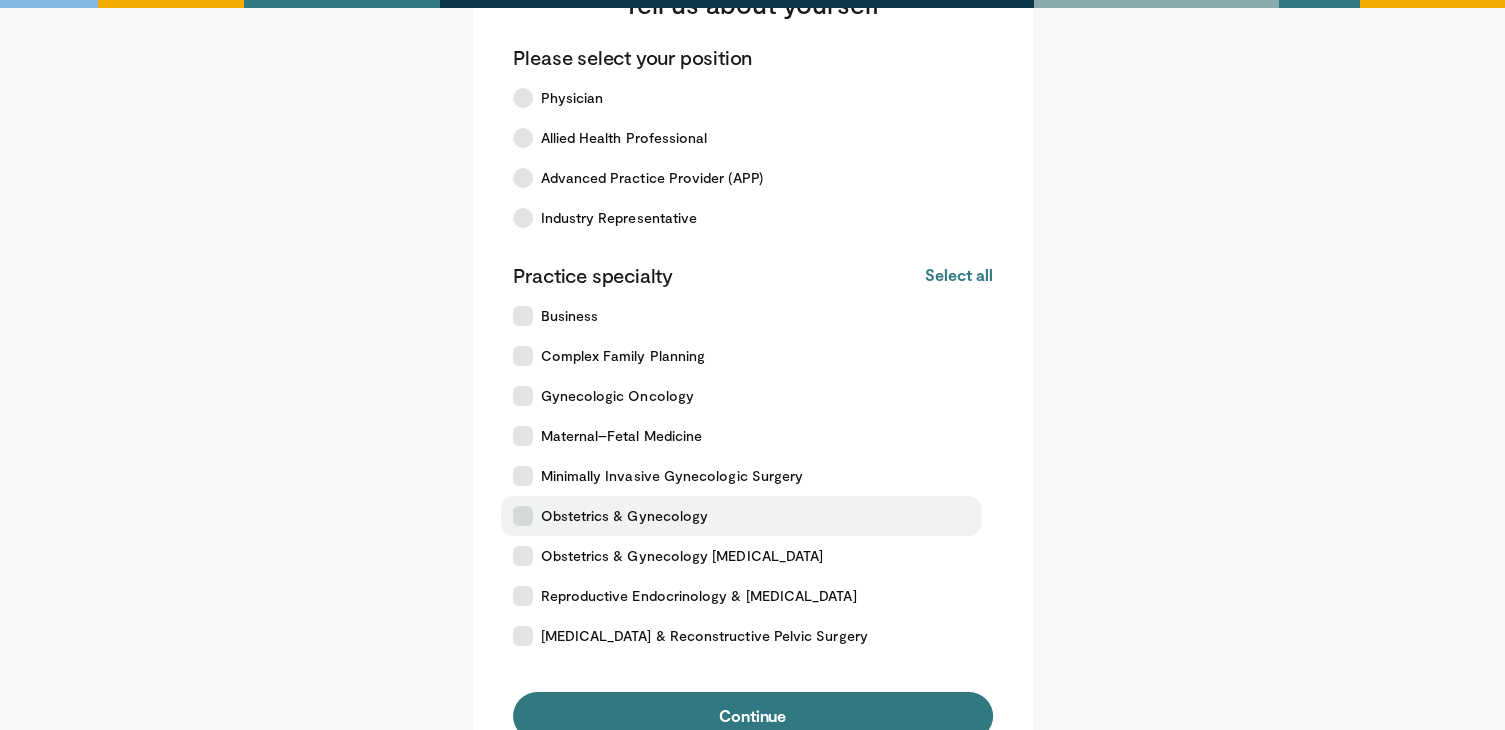 click on "Obstetrics & Gynecology" at bounding box center (625, 516) 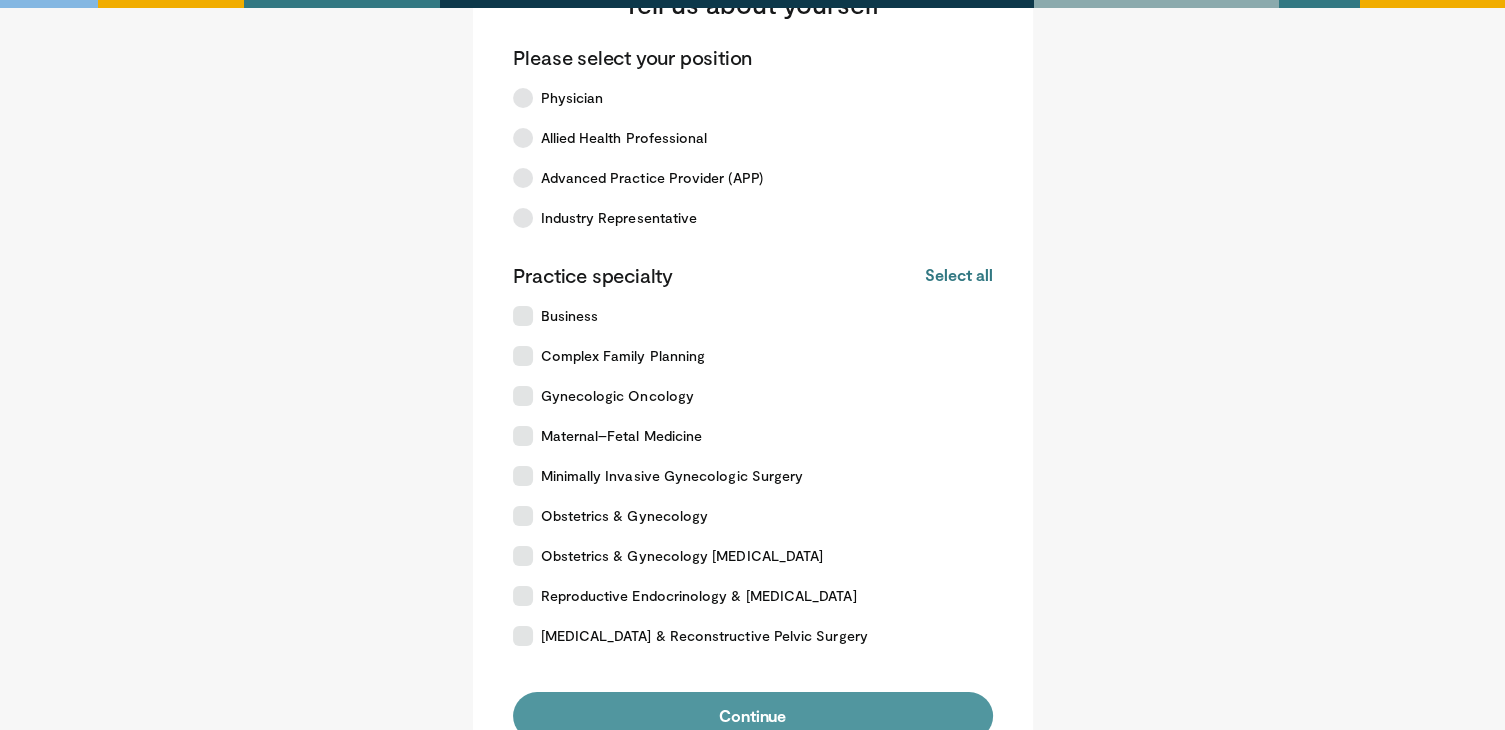 click on "Continue" at bounding box center [753, 716] 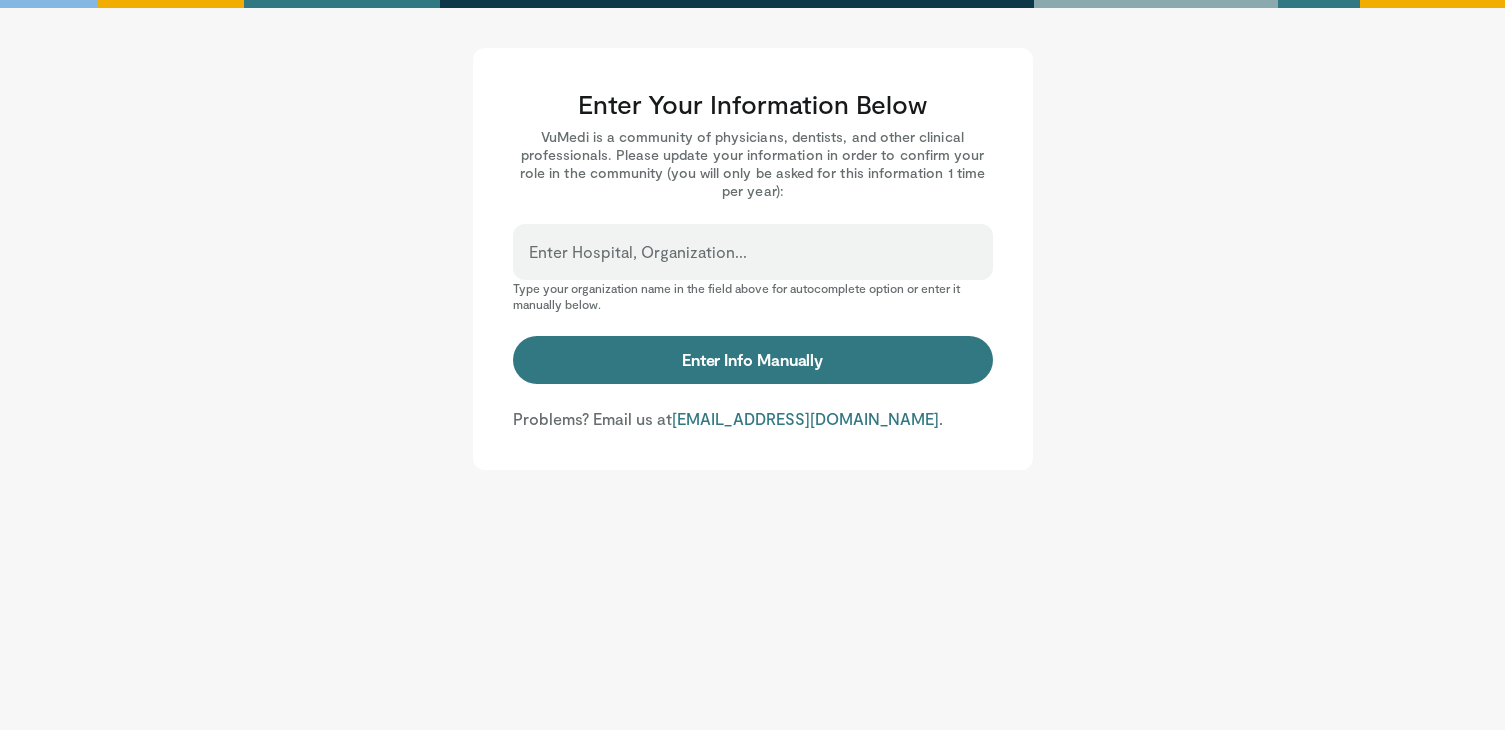 scroll, scrollTop: 0, scrollLeft: 0, axis: both 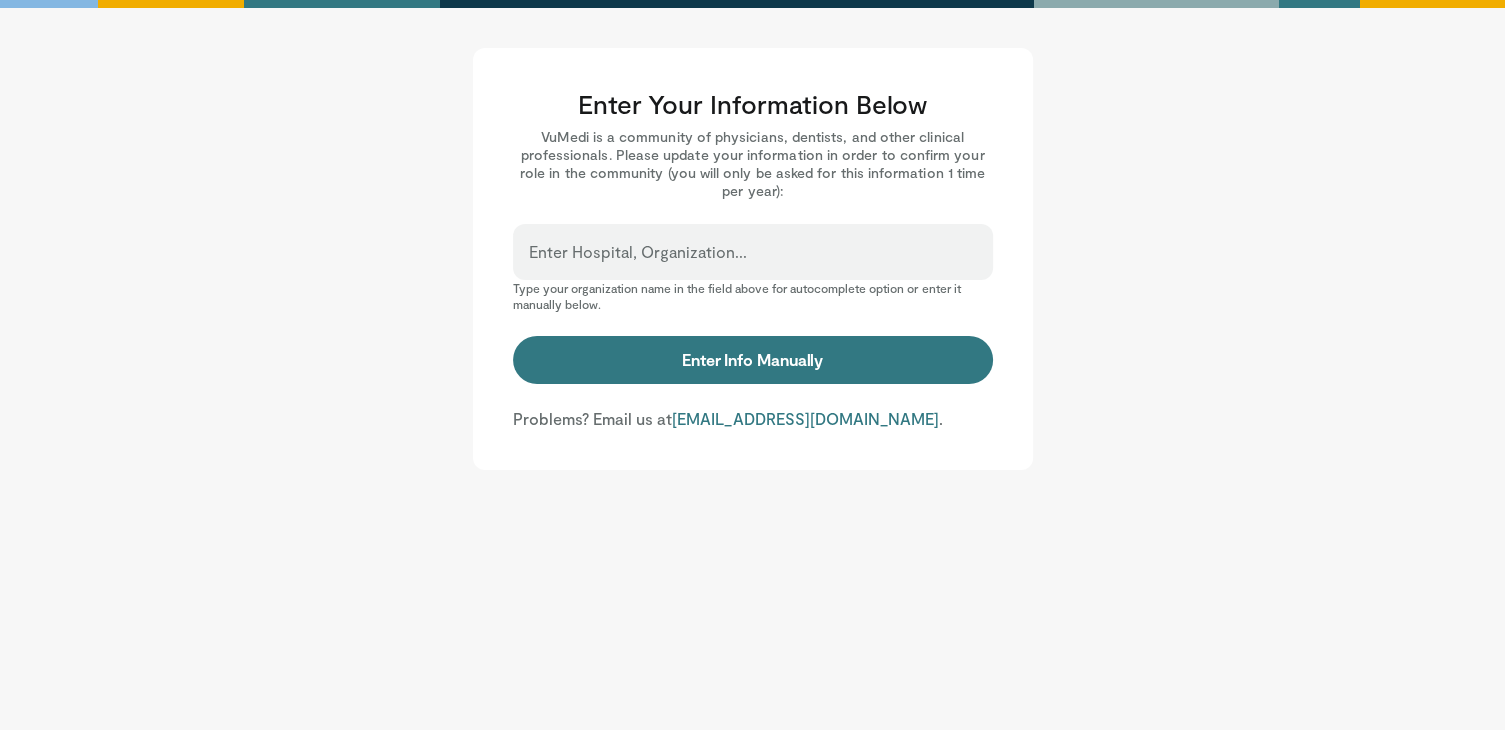 click on "Enter Hospital, Organization..." at bounding box center (753, 252) 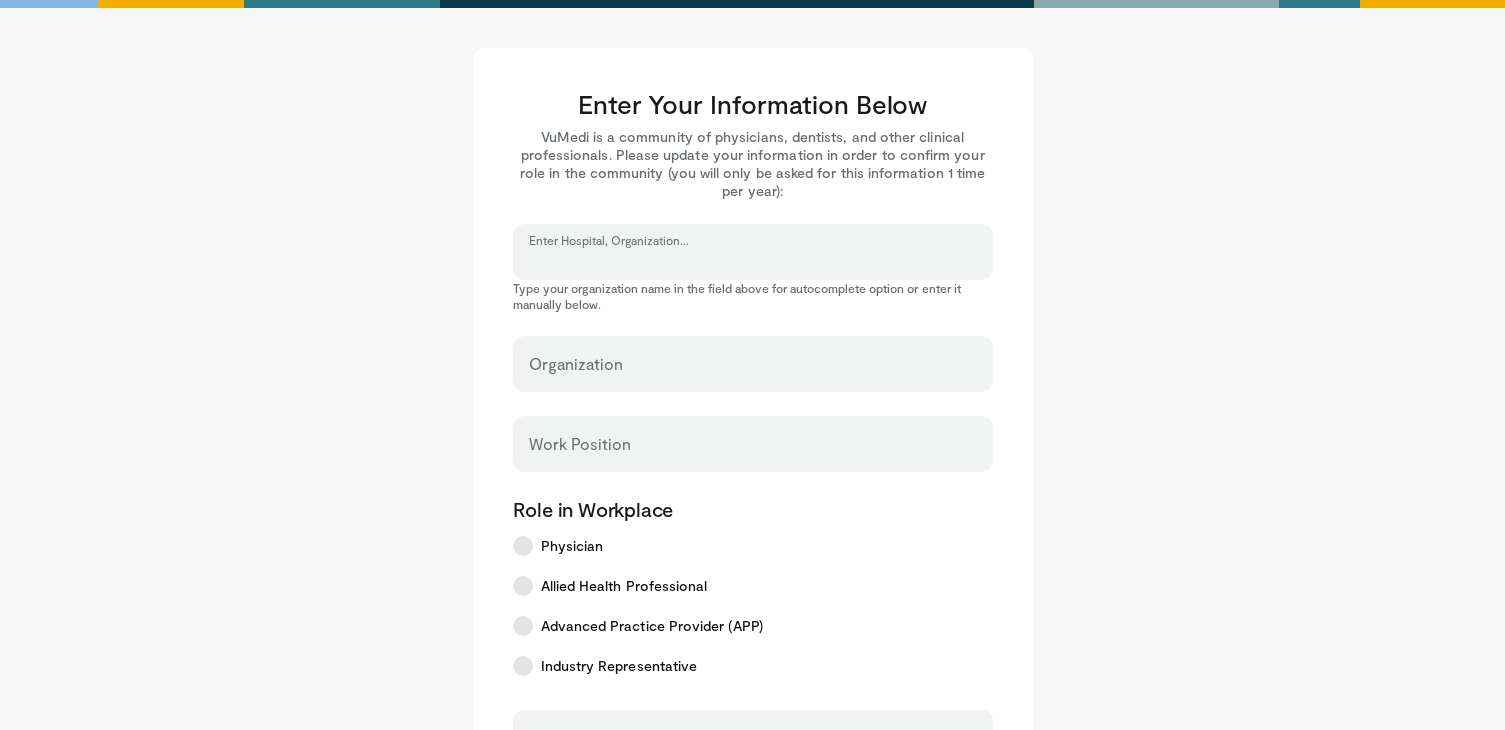 click on "Enter Hospital, Organization..." at bounding box center [753, 261] 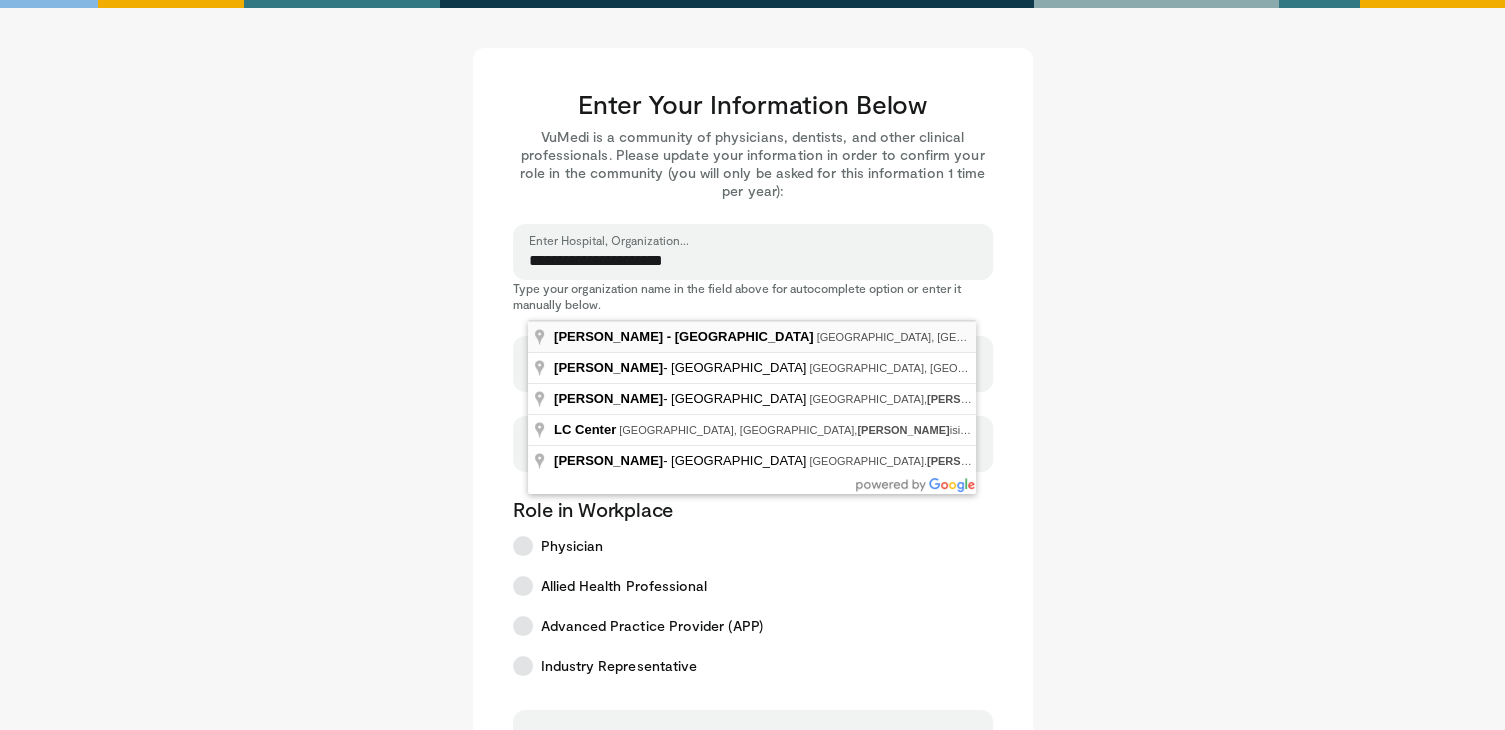 type on "**********" 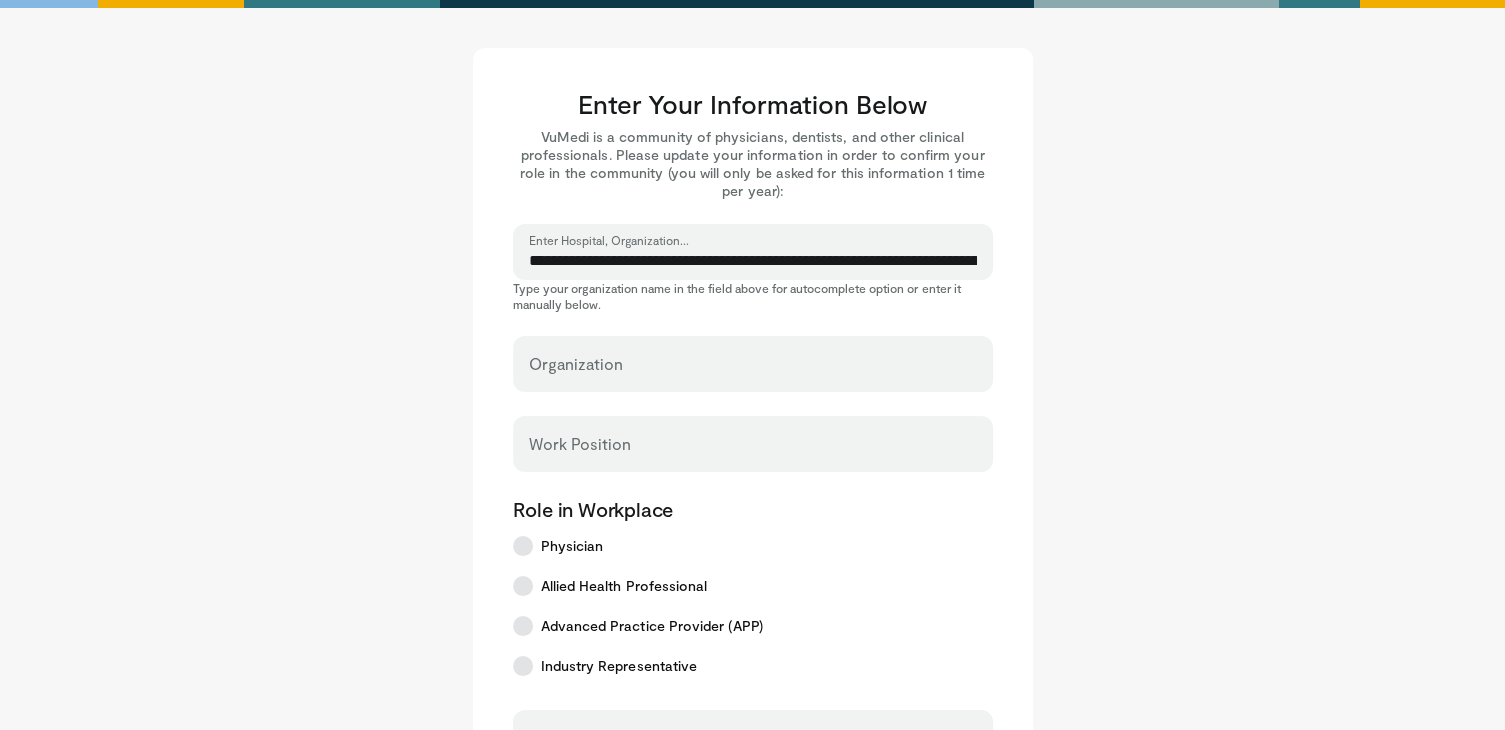 select on "**" 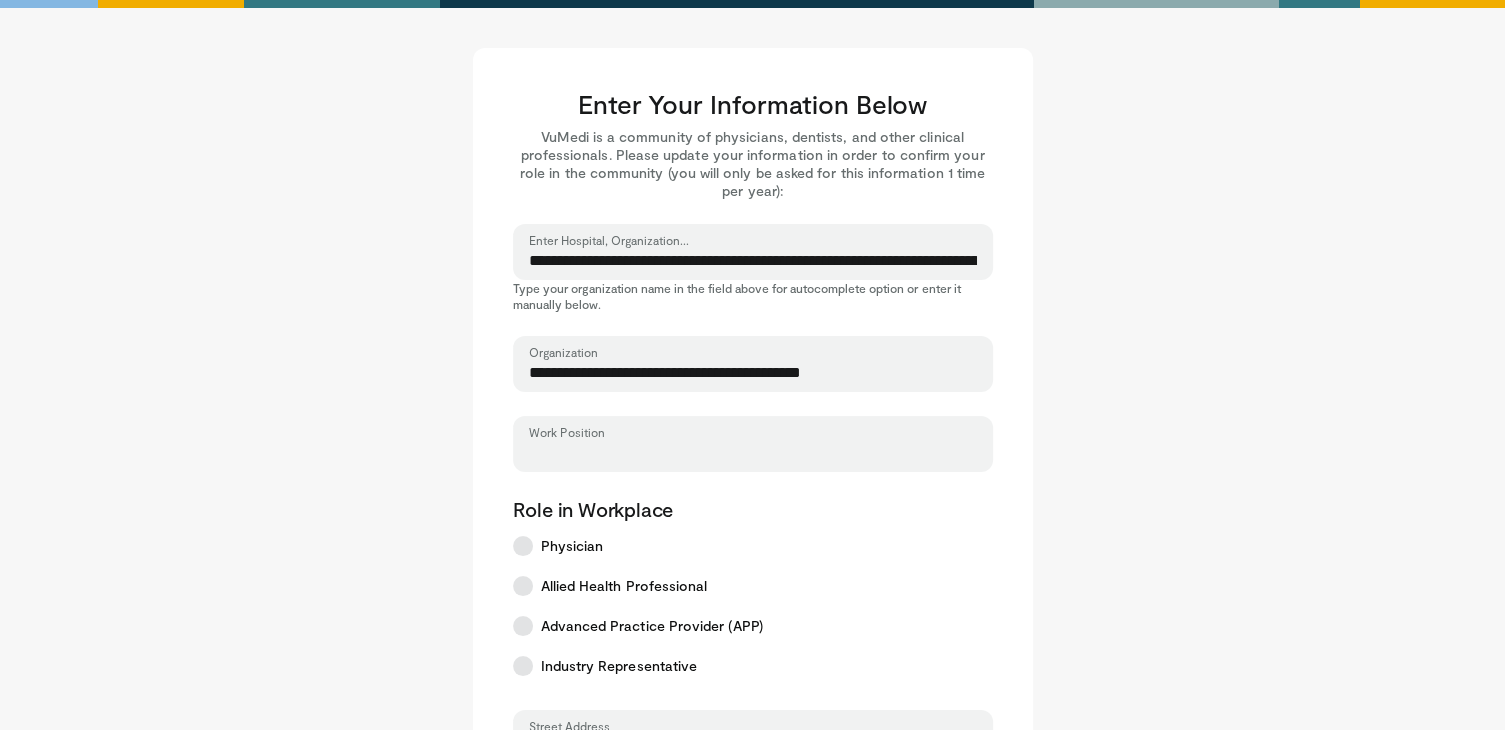 click on "Work Position" at bounding box center [753, 453] 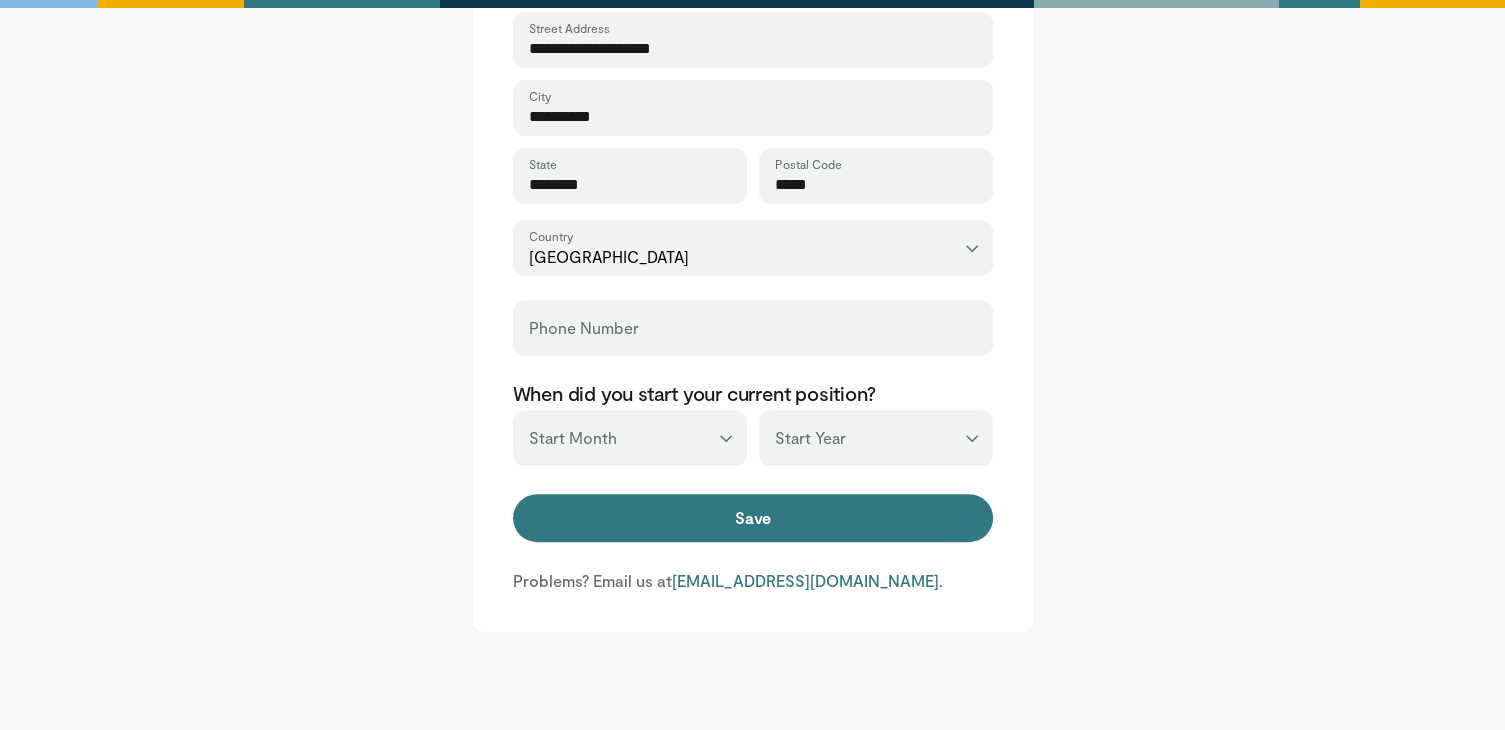 scroll, scrollTop: 700, scrollLeft: 0, axis: vertical 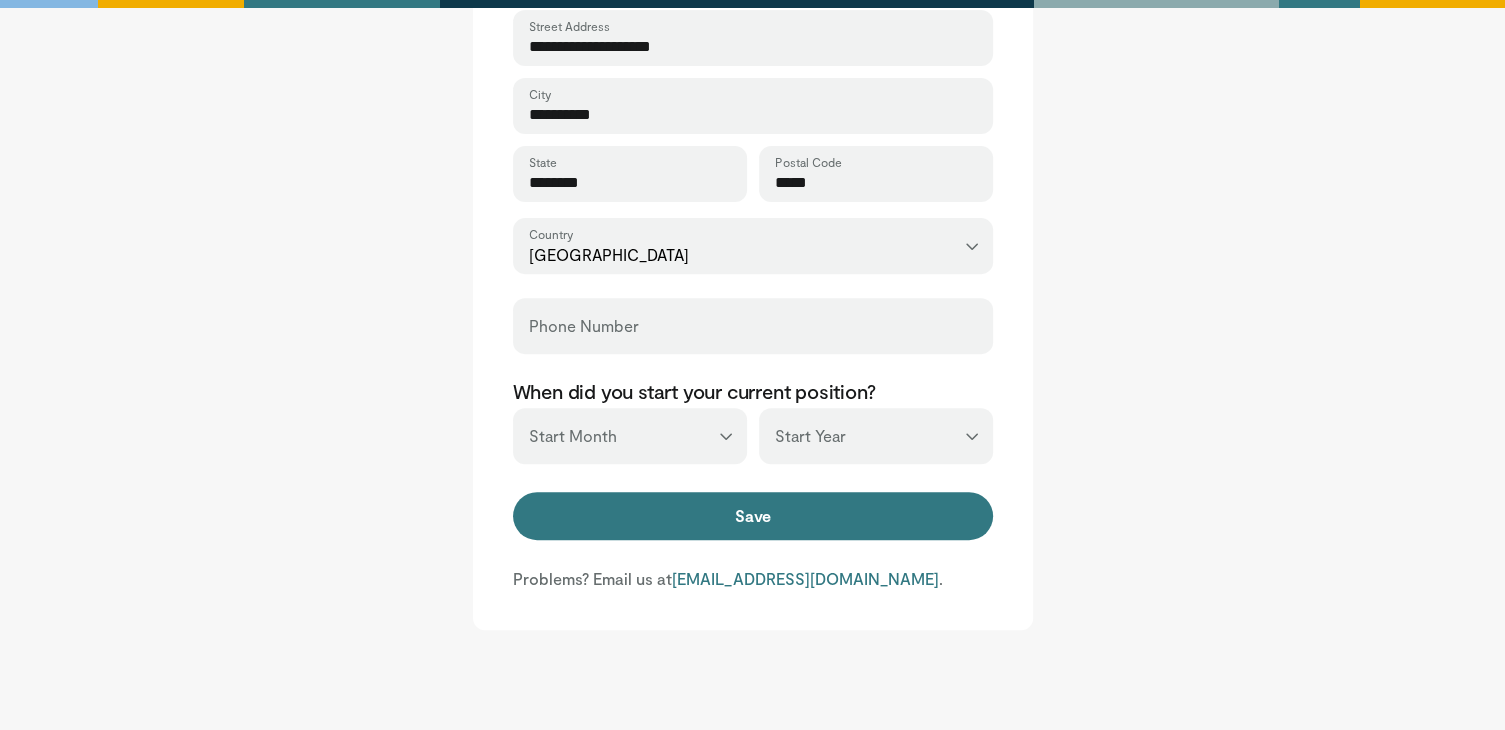 type on "*********" 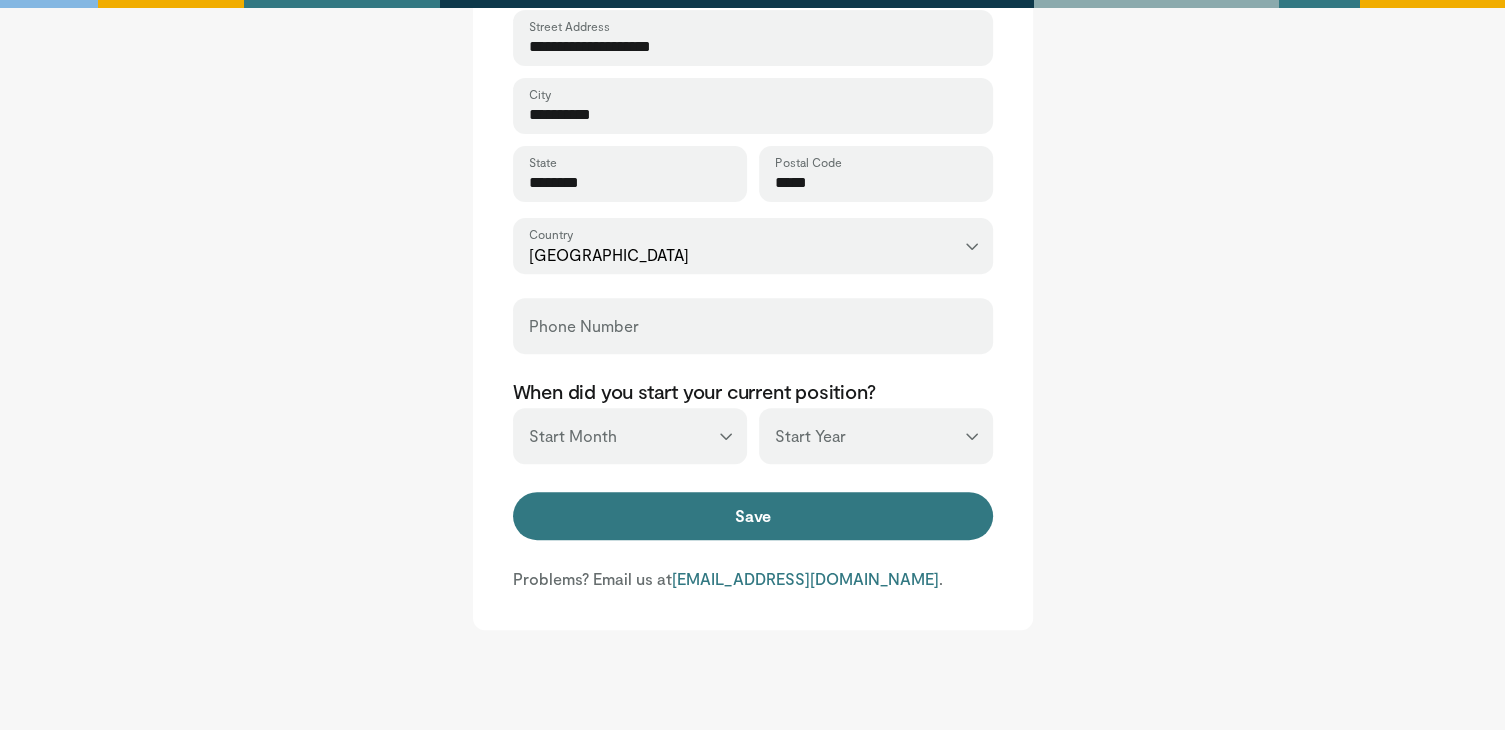 select on "*" 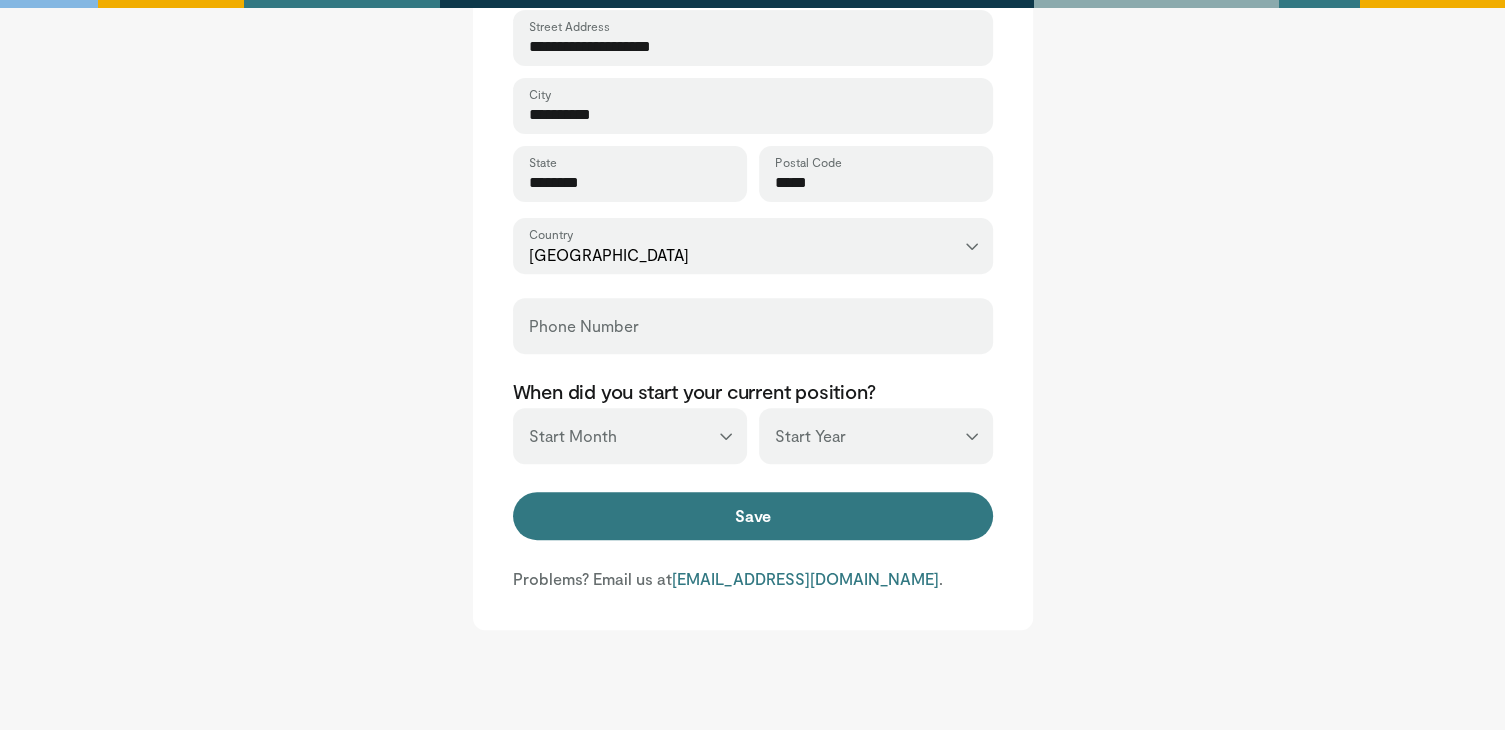 click on "***
*******
********
*****
*****
***
****
****
******
*********
*******
********
********" at bounding box center [630, 436] 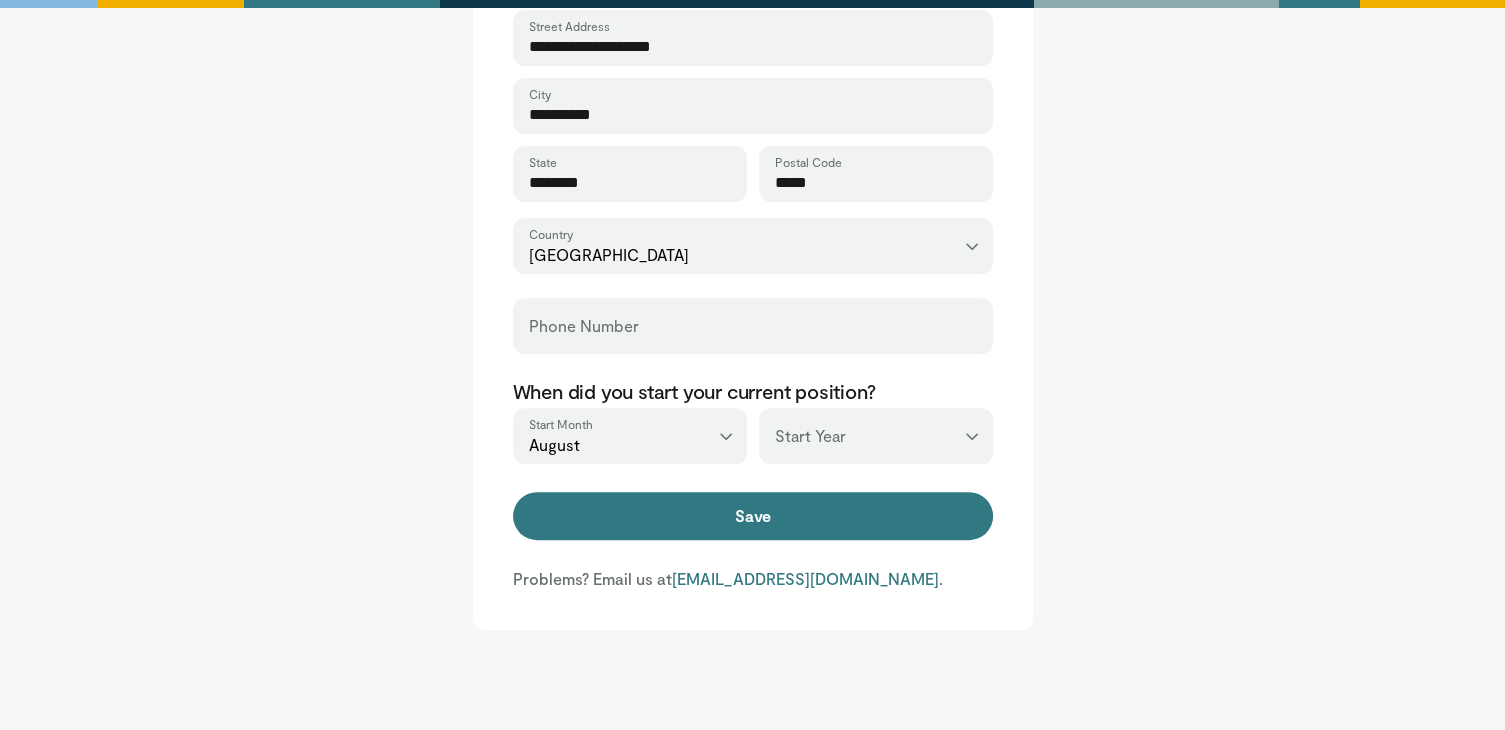 click on "***
****
****
****
****
****
****
****
****
****
****
****
****
****
****
****
****
****
****
****
****
****
****
****
****
****
****
****
****
**** **** **** **** ****" at bounding box center (876, 436) 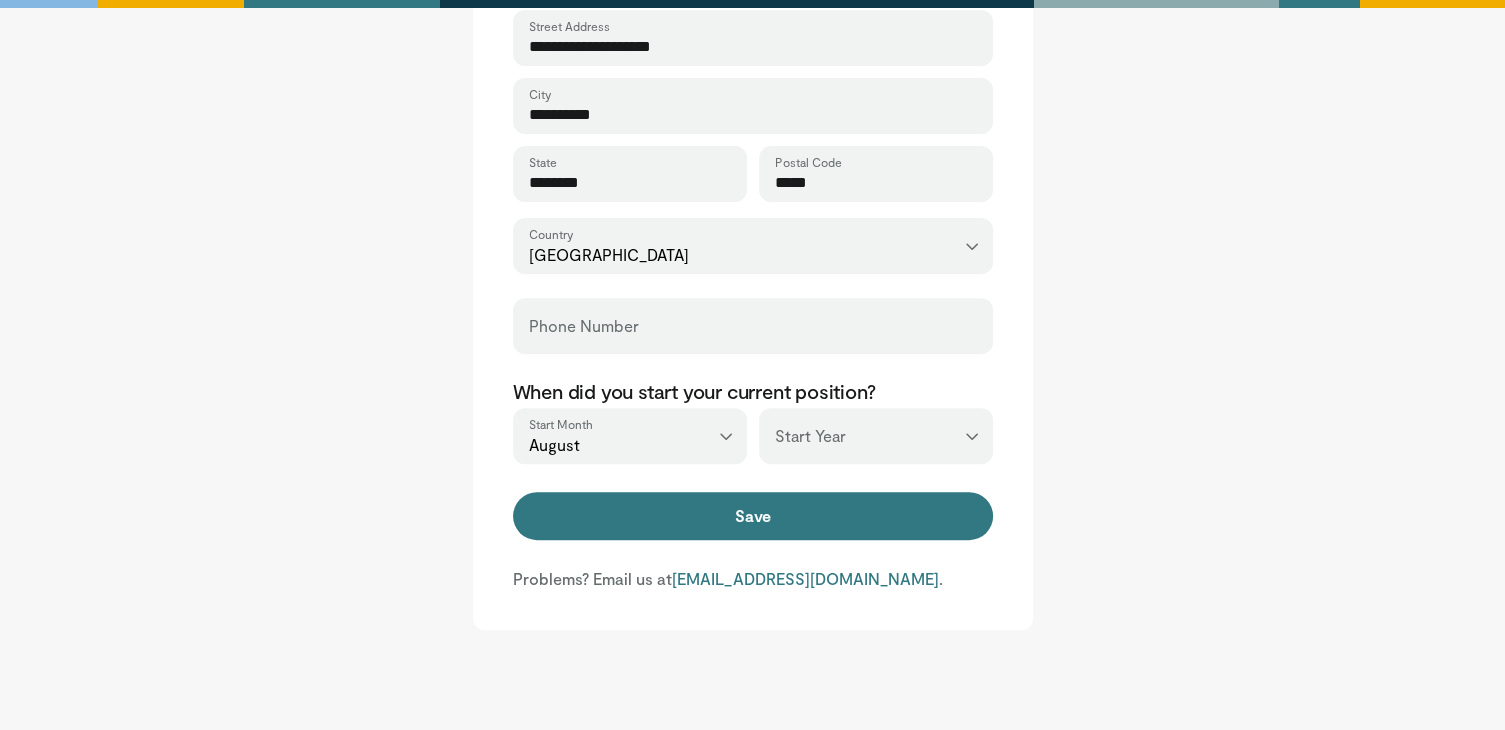 select on "****" 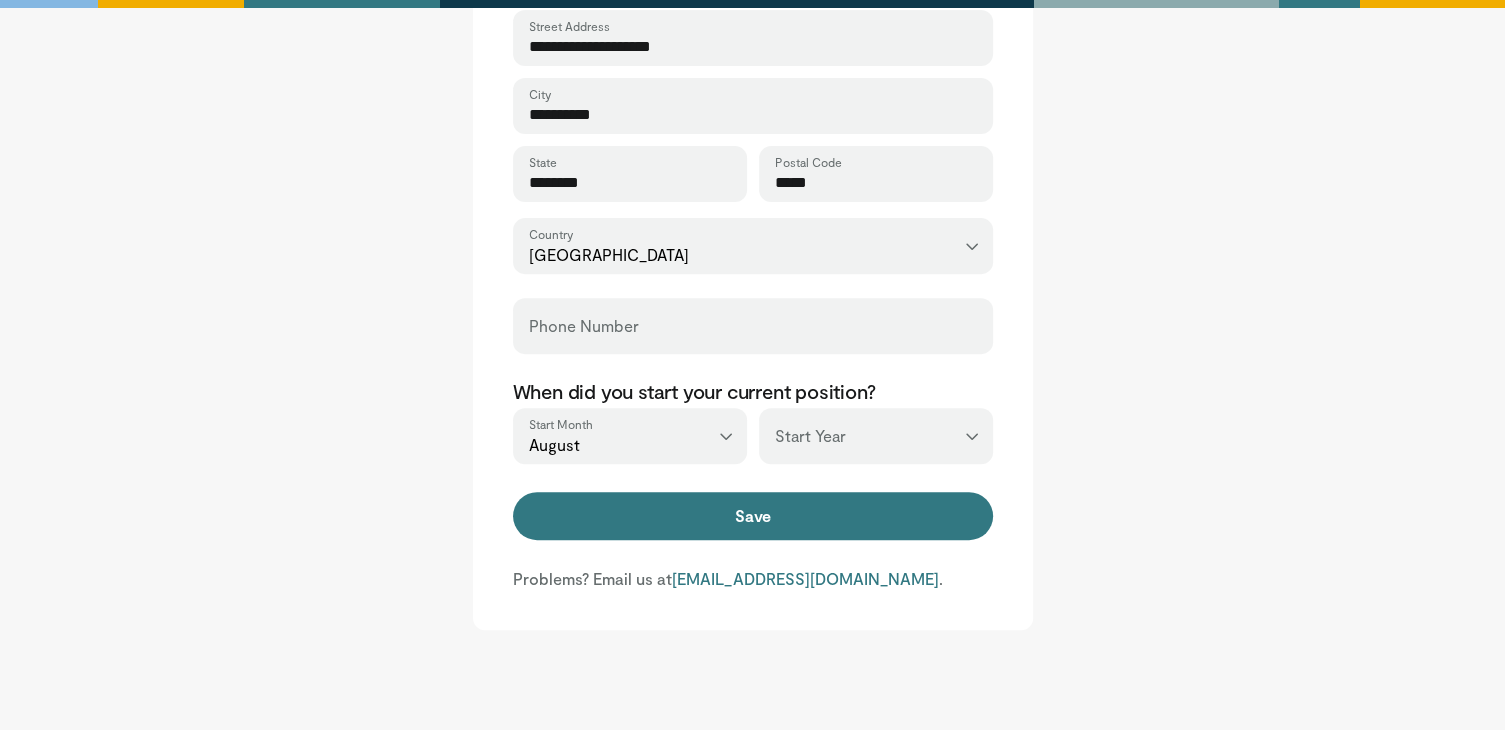 click on "***
****
****
****
****
****
****
****
****
****
****
****
****
****
****
****
****
****
****
****
****
****
****
****
****
****
****
****
****
**** **** **** **** ****" at bounding box center (876, 436) 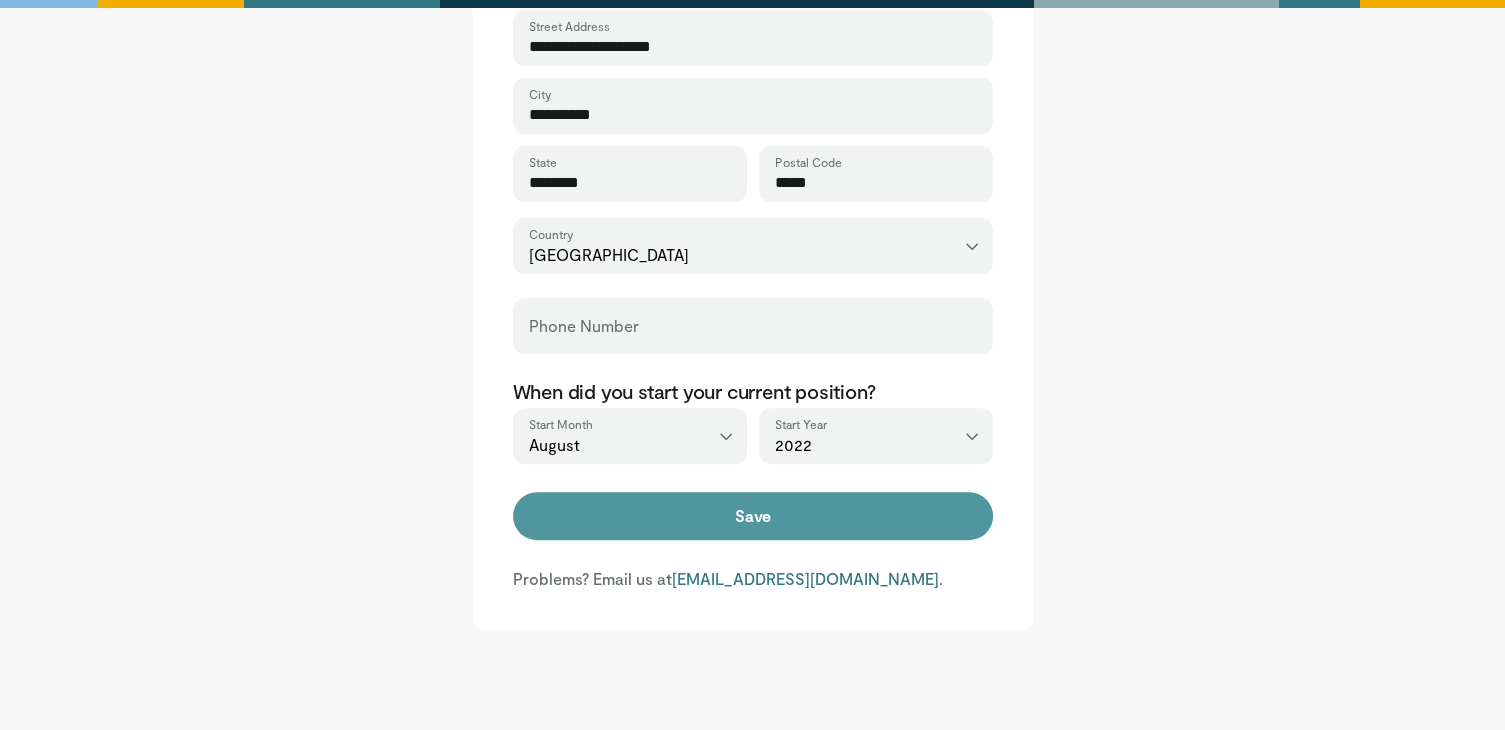 click on "Save" at bounding box center [753, 516] 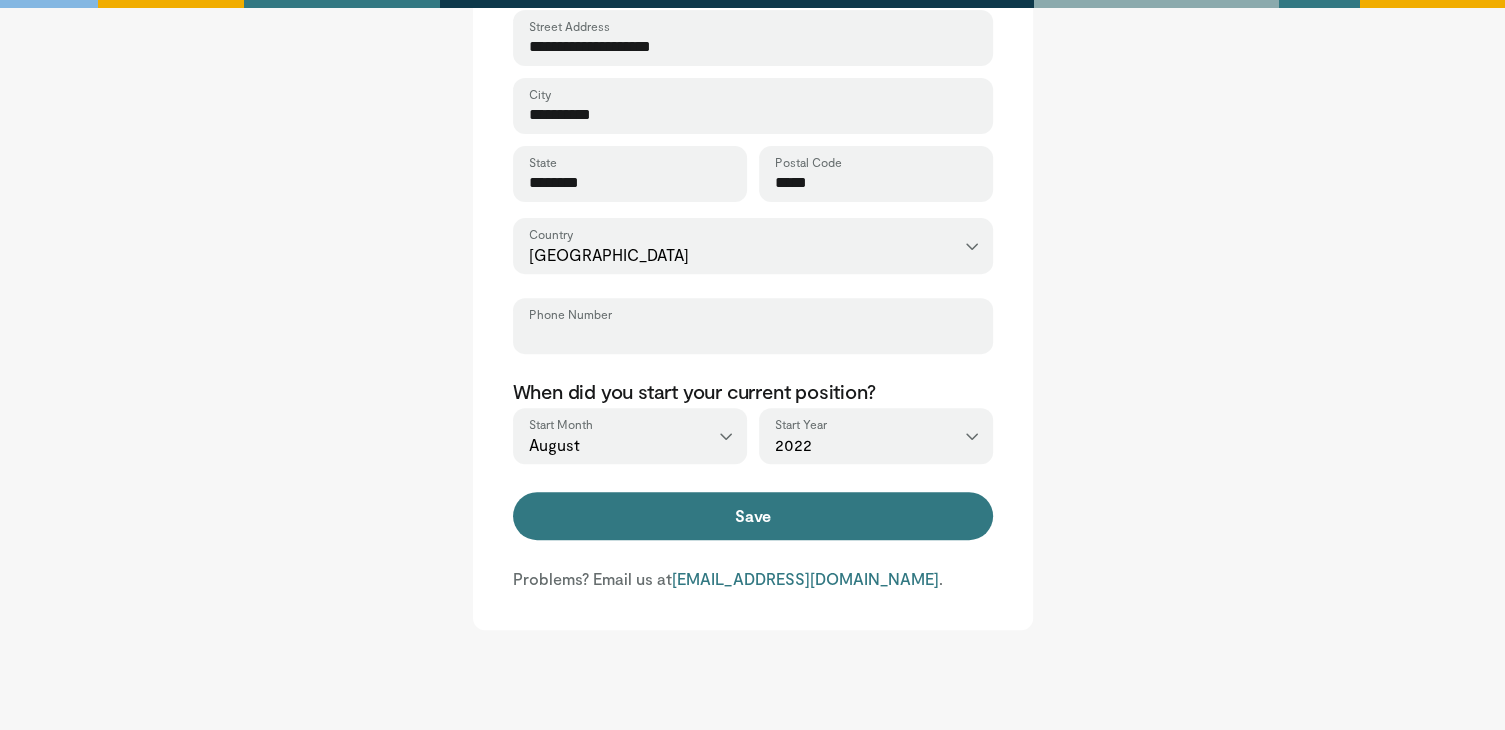 click on "Phone Number" at bounding box center [753, 335] 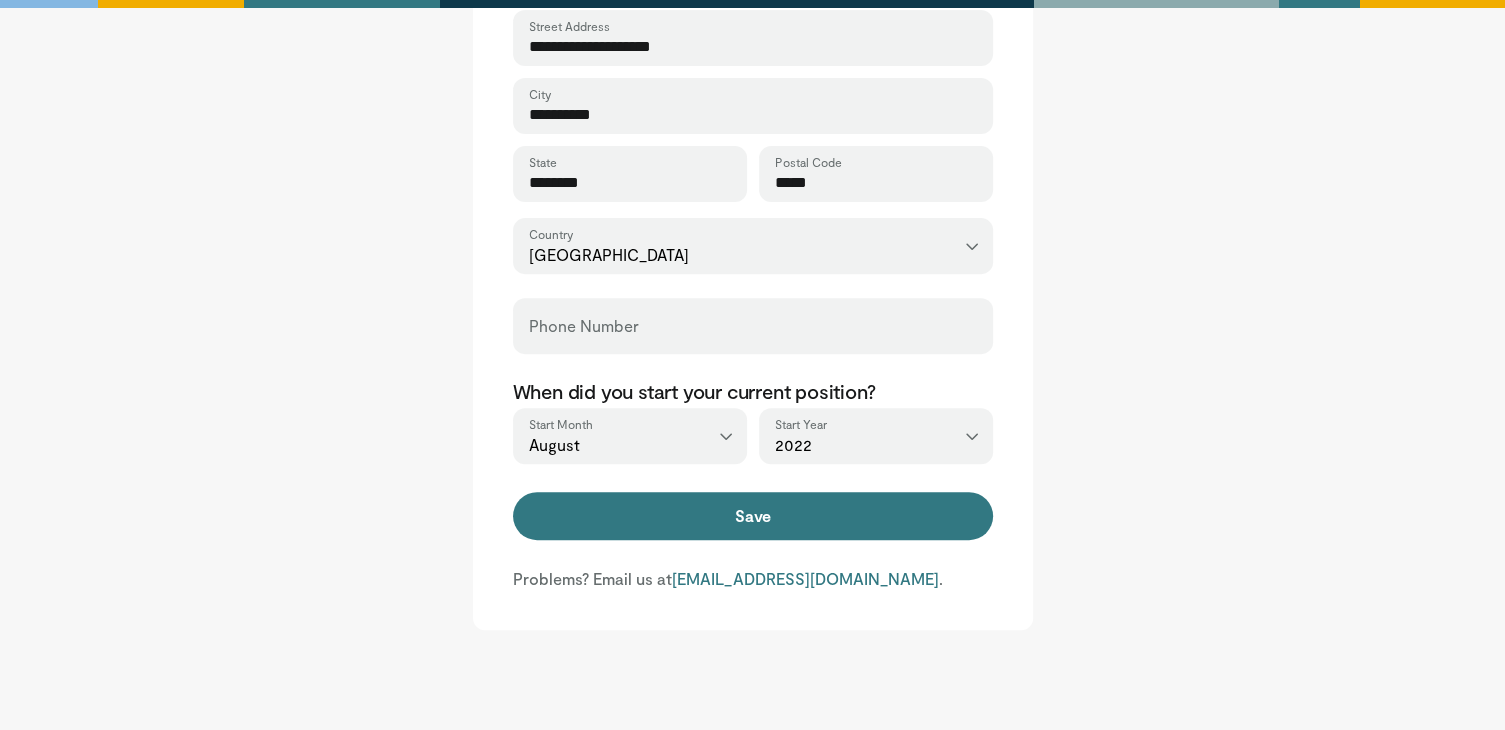 click on "**********" at bounding box center (753, -11) 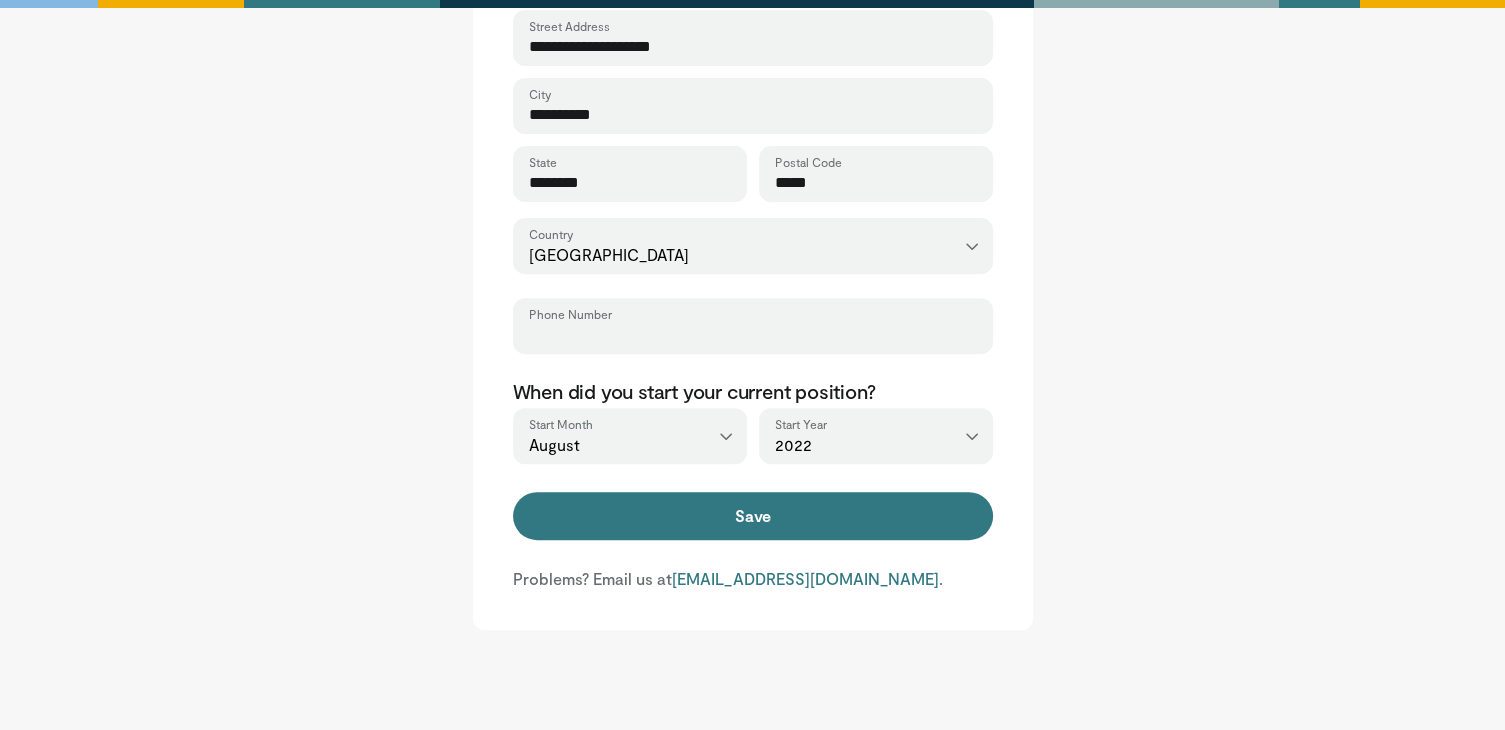 paste on "**********" 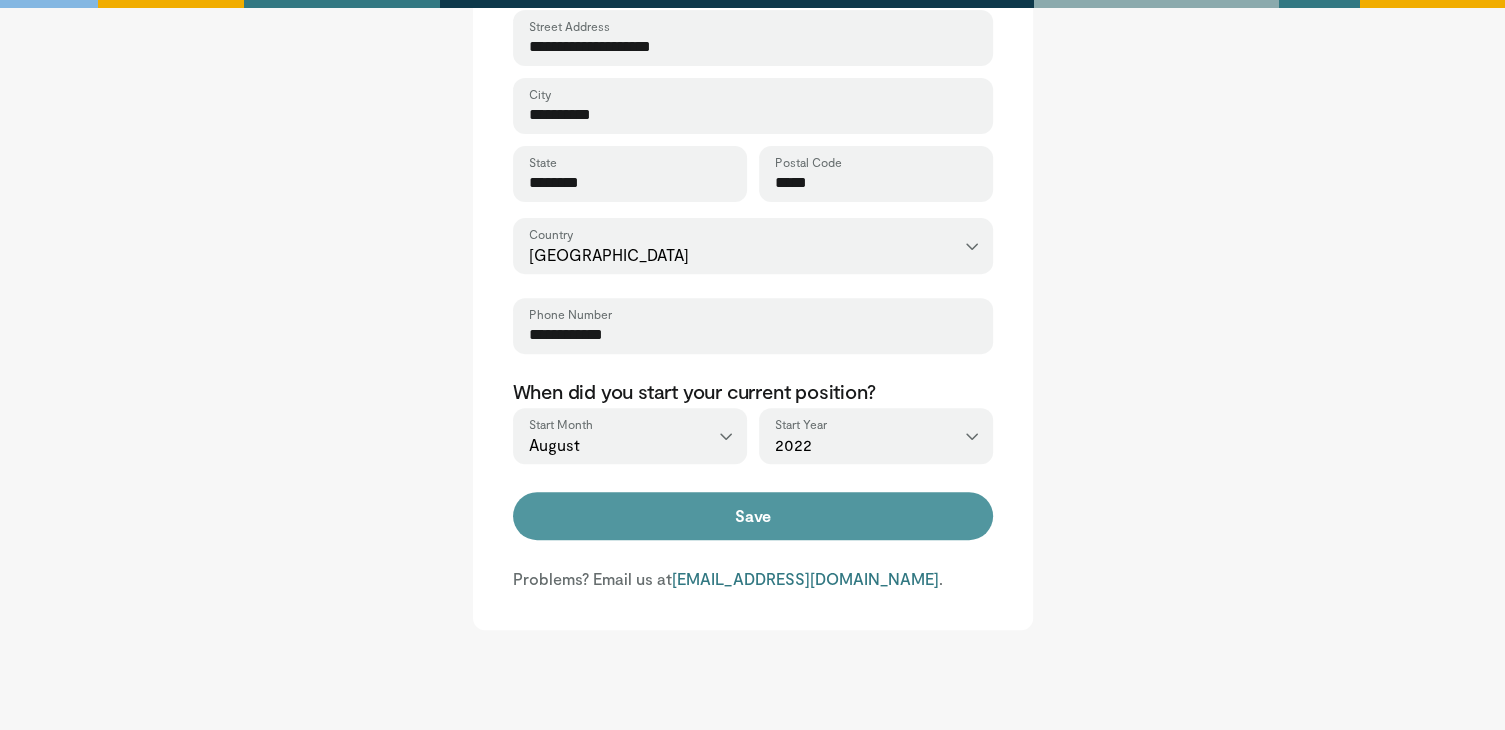type on "**********" 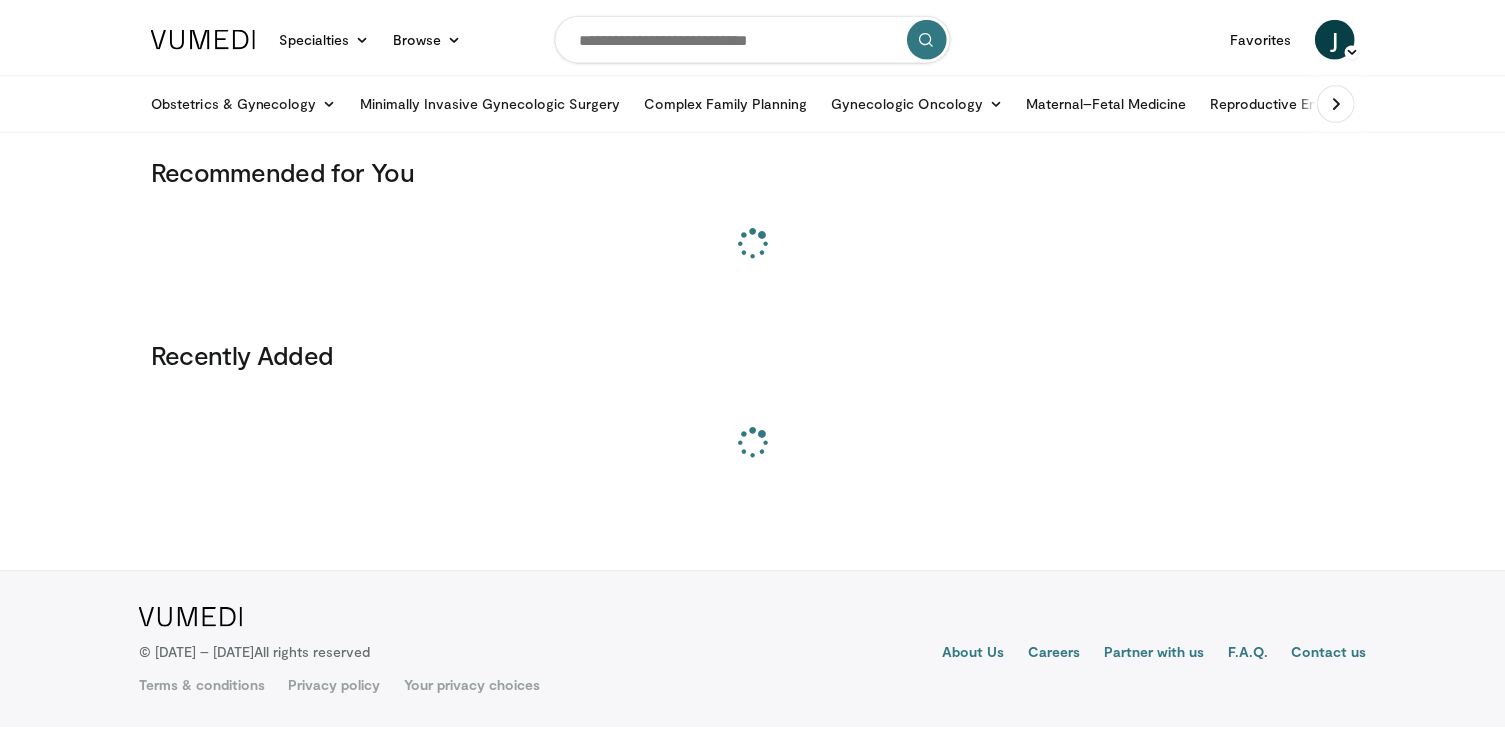 scroll, scrollTop: 0, scrollLeft: 0, axis: both 